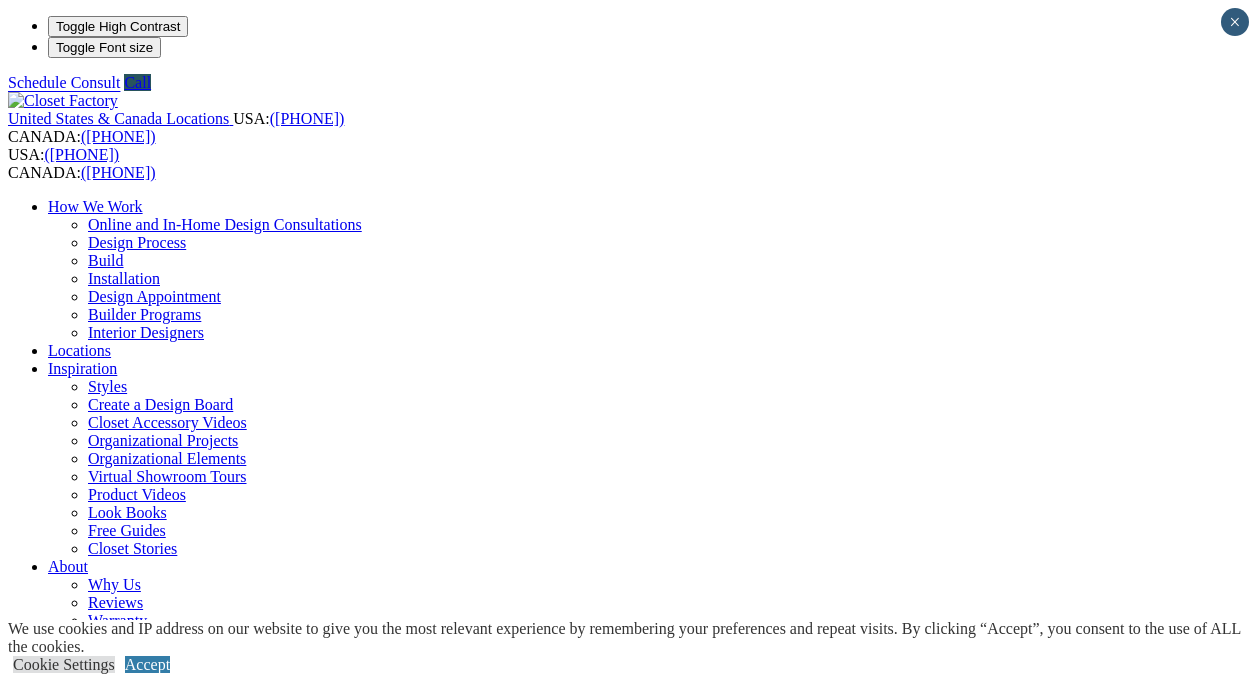 scroll, scrollTop: 0, scrollLeft: 0, axis: both 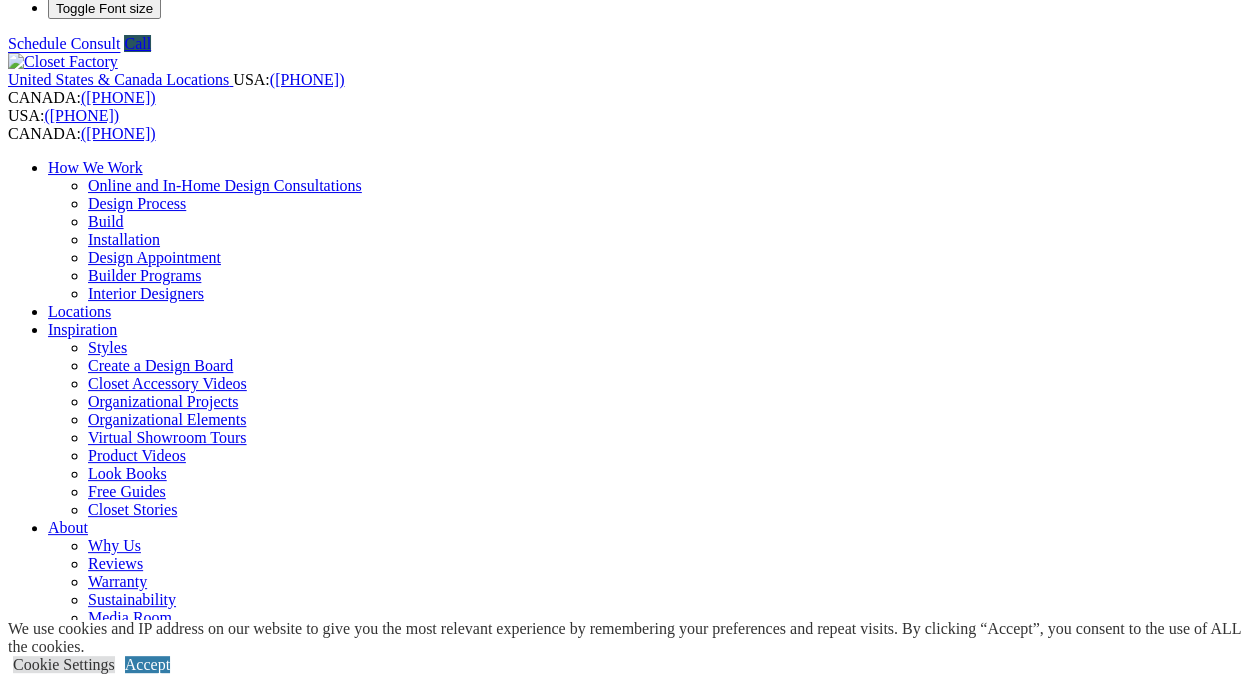click on "Closet Organizers Dressing Rooms Finesse Systems Reach-in Closets Shoe Closets Walk-in Closets Wardrobe Closets Wood Closets" at bounding box center [648, 875] 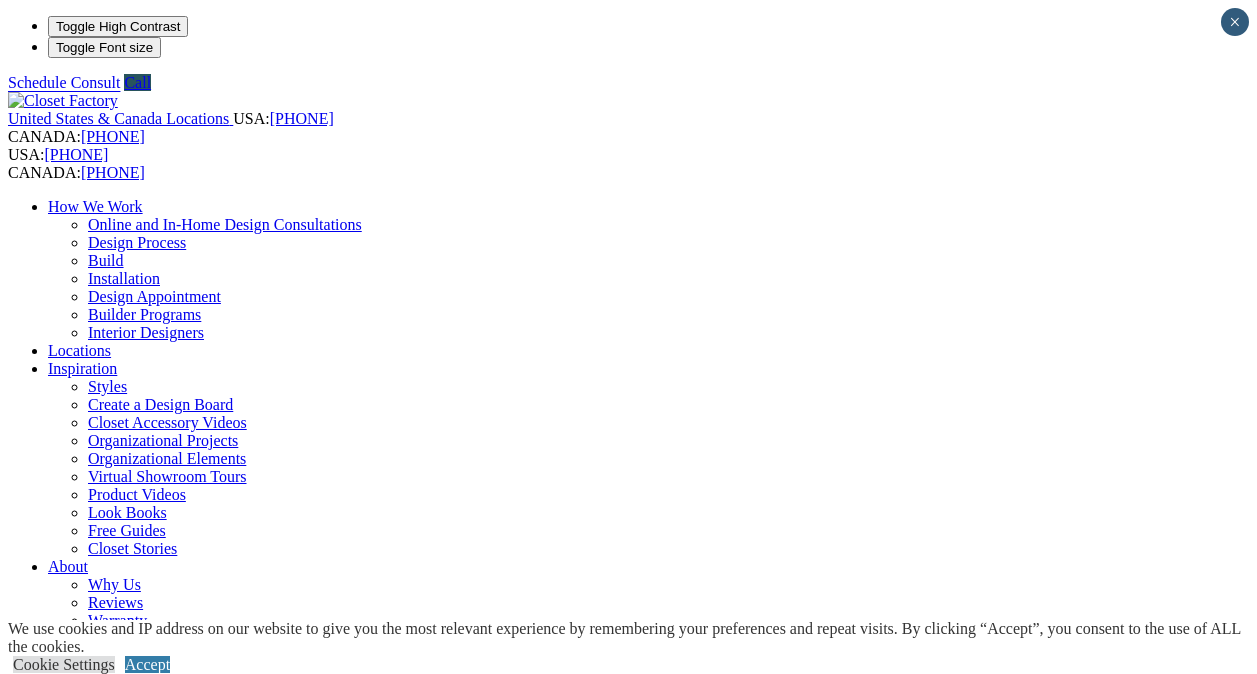 scroll, scrollTop: 0, scrollLeft: 0, axis: both 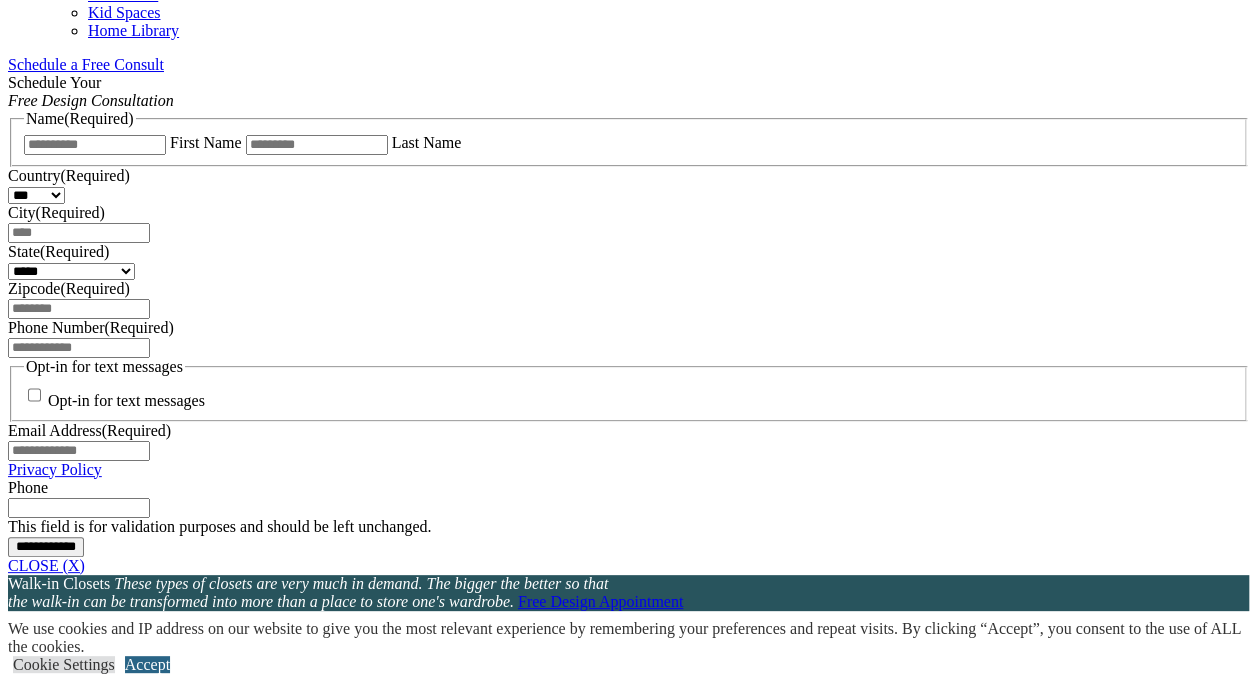 click on "Accept" at bounding box center [147, 664] 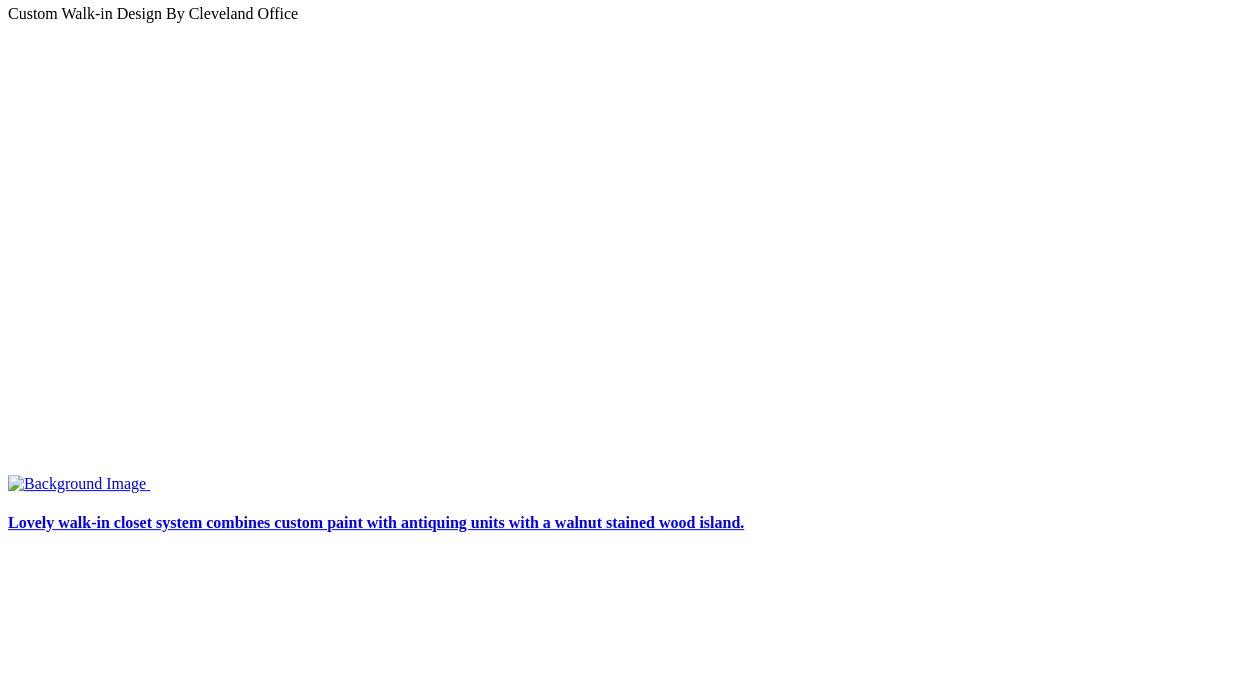 scroll, scrollTop: 4688, scrollLeft: 0, axis: vertical 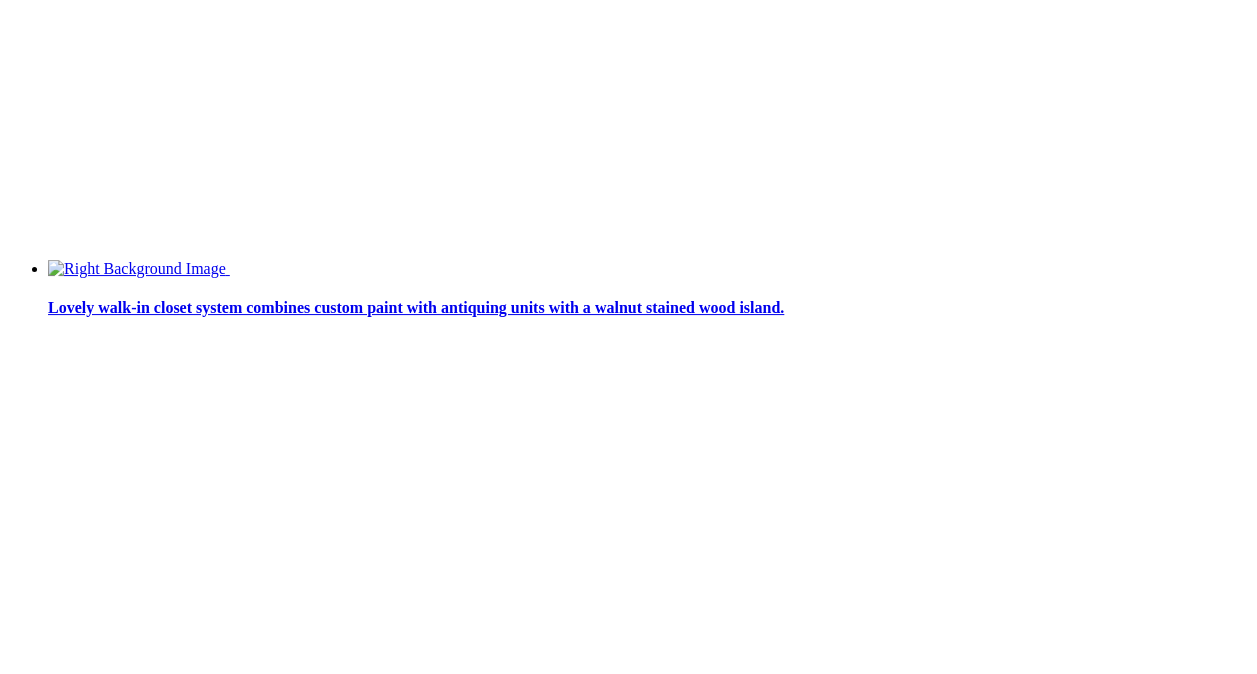 click on "First Name" at bounding box center [95, -3543] 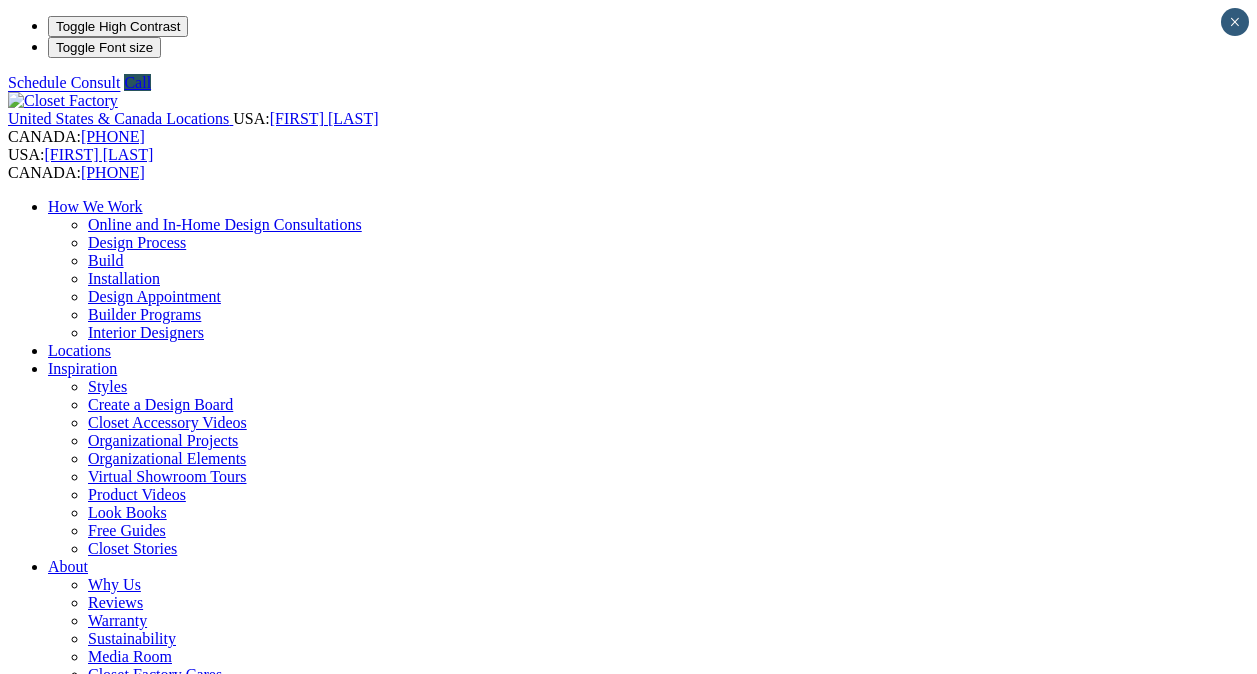 scroll, scrollTop: 0, scrollLeft: 0, axis: both 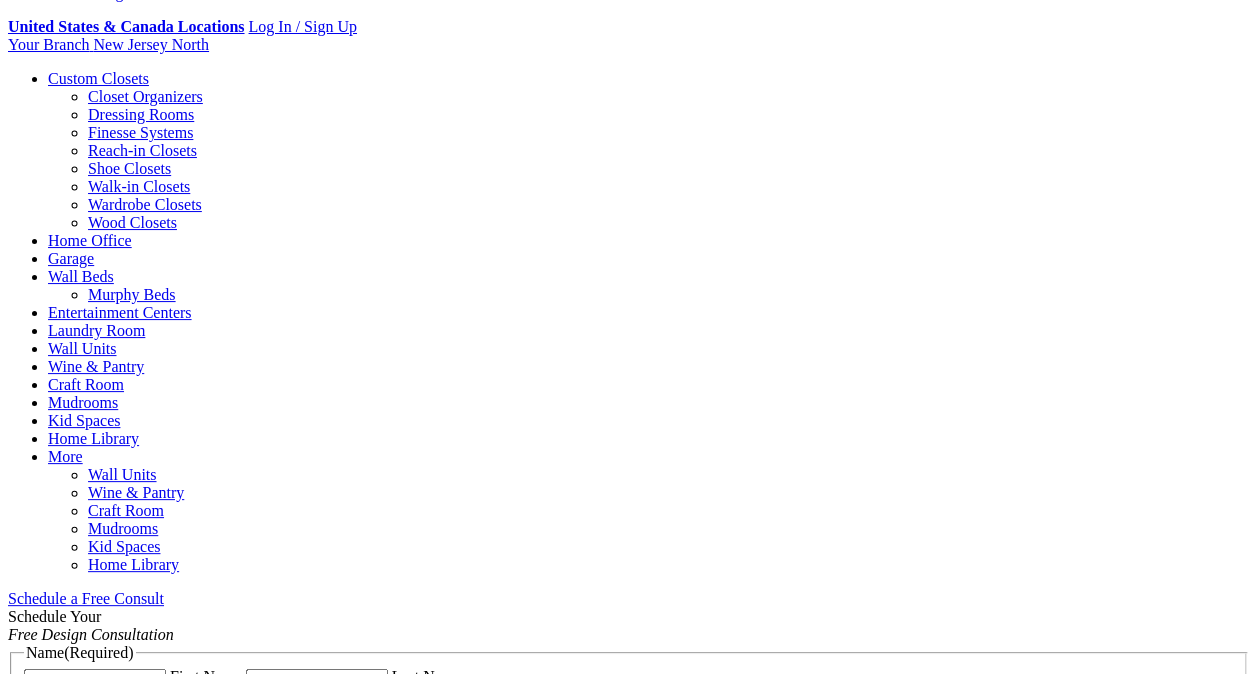 click on "Schedule a Consult" at bounding box center (70, 1774) 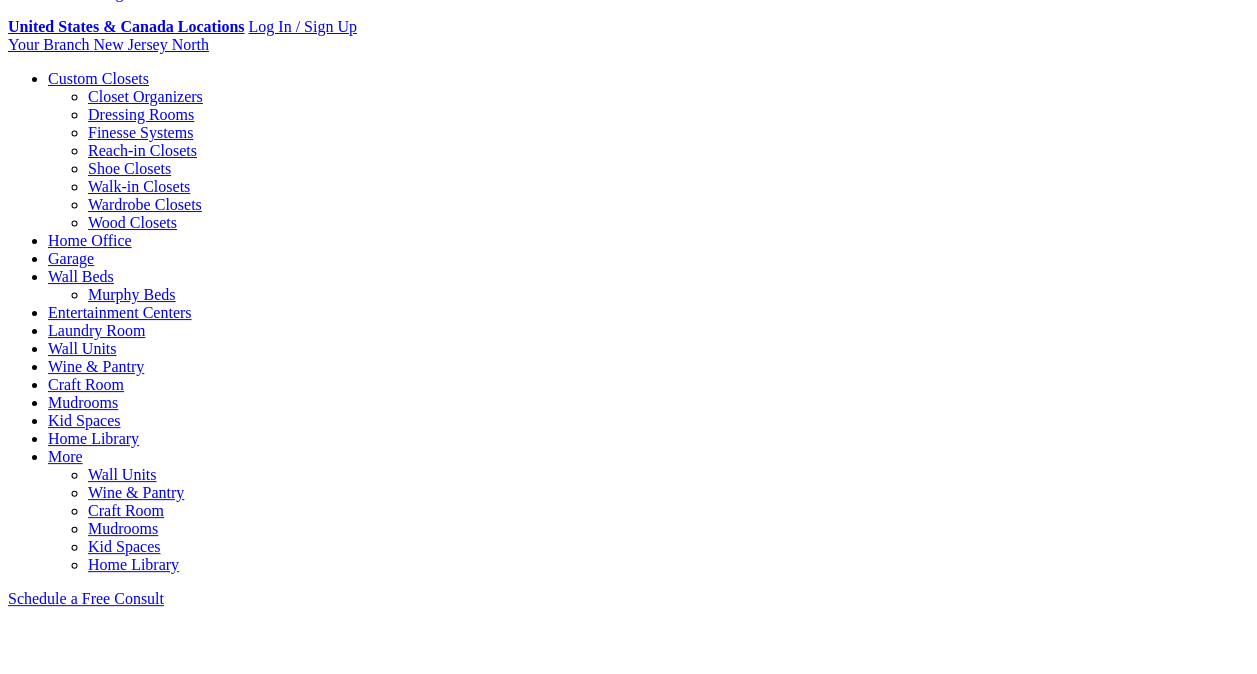 click on "×" at bounding box center (20, 14709) 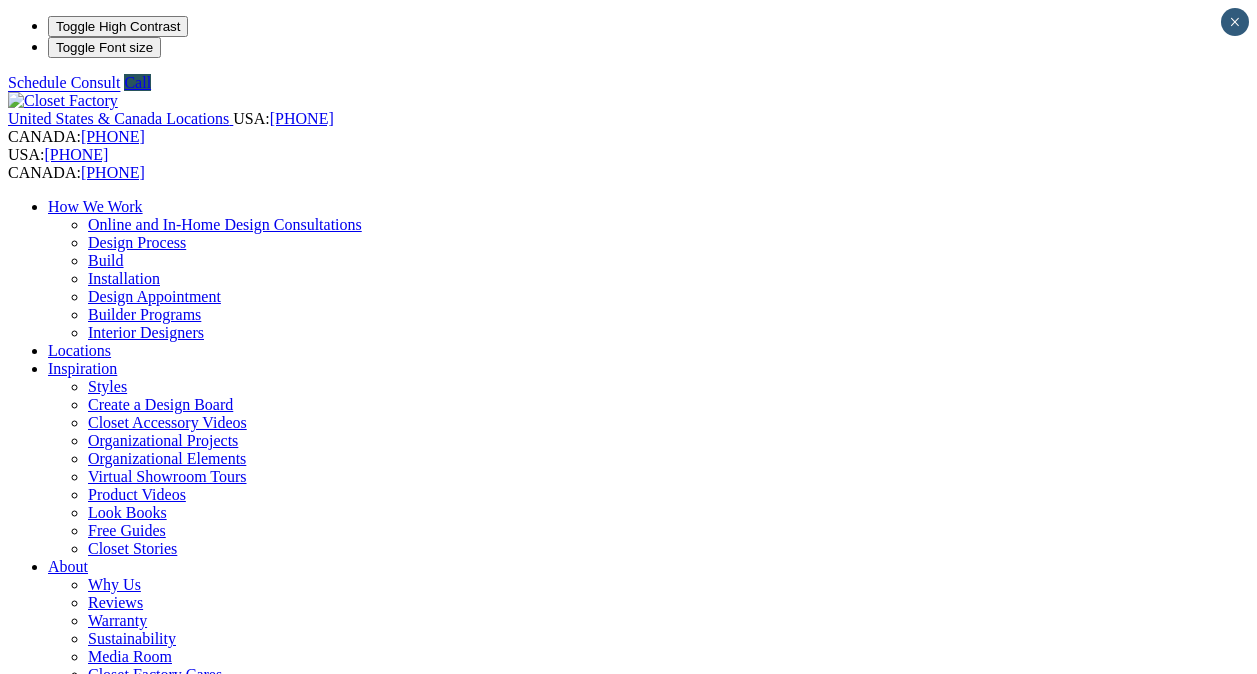scroll, scrollTop: 0, scrollLeft: 0, axis: both 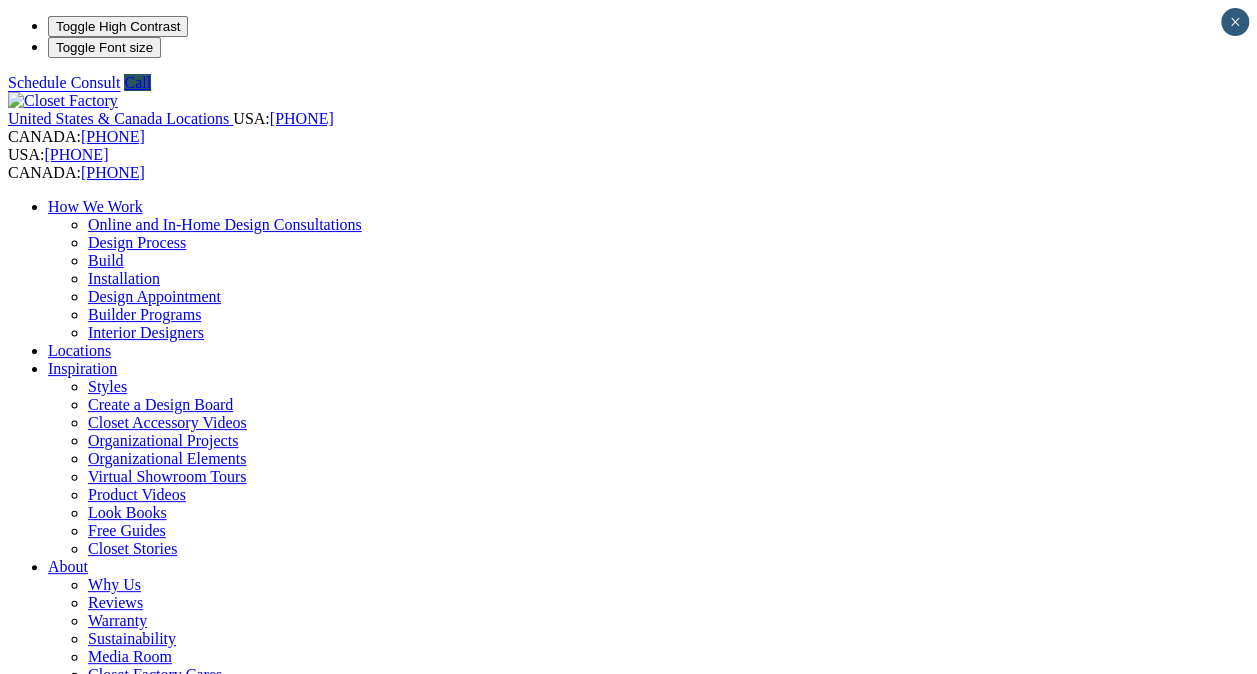 click at bounding box center (79, 1494) 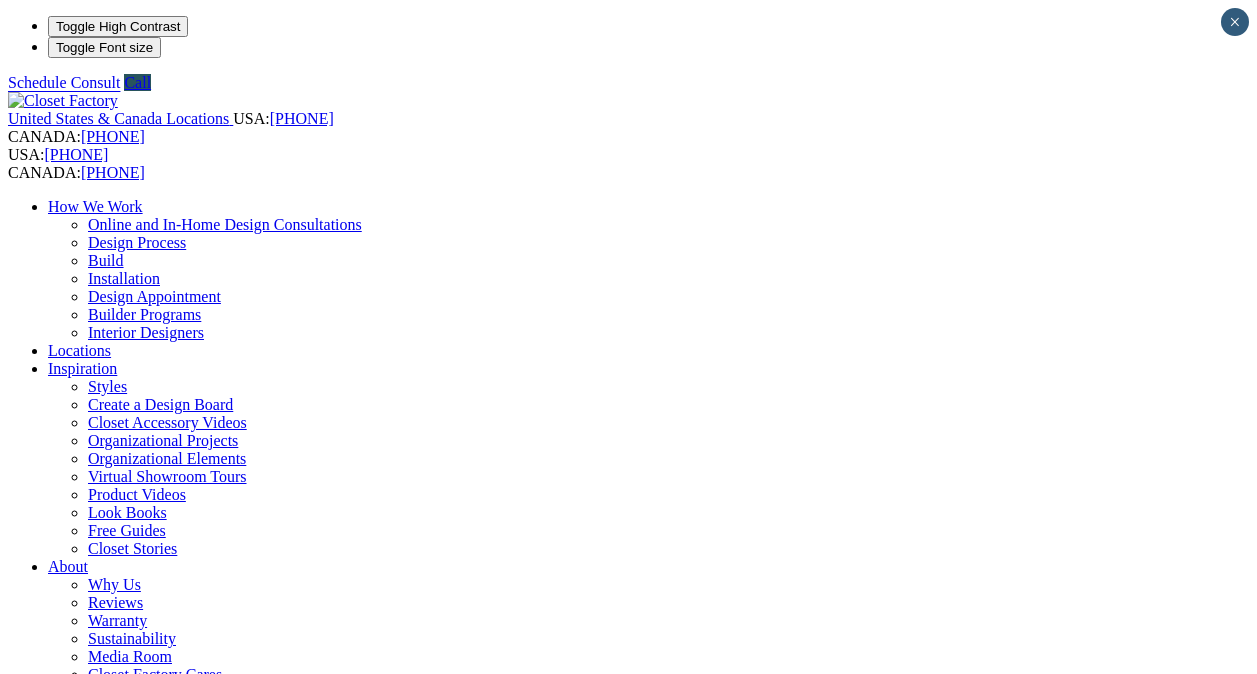 scroll, scrollTop: 0, scrollLeft: 0, axis: both 